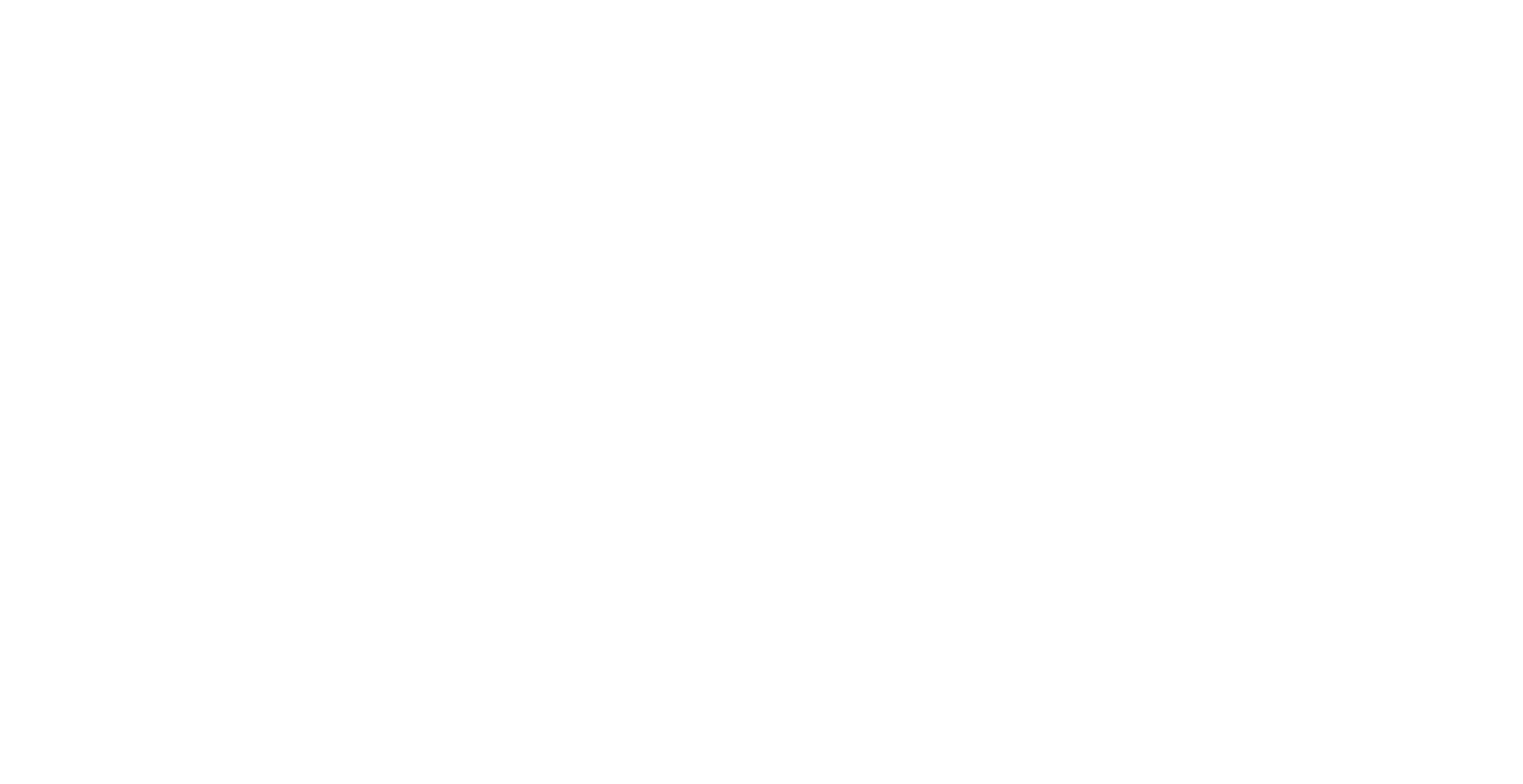 scroll, scrollTop: 0, scrollLeft: 0, axis: both 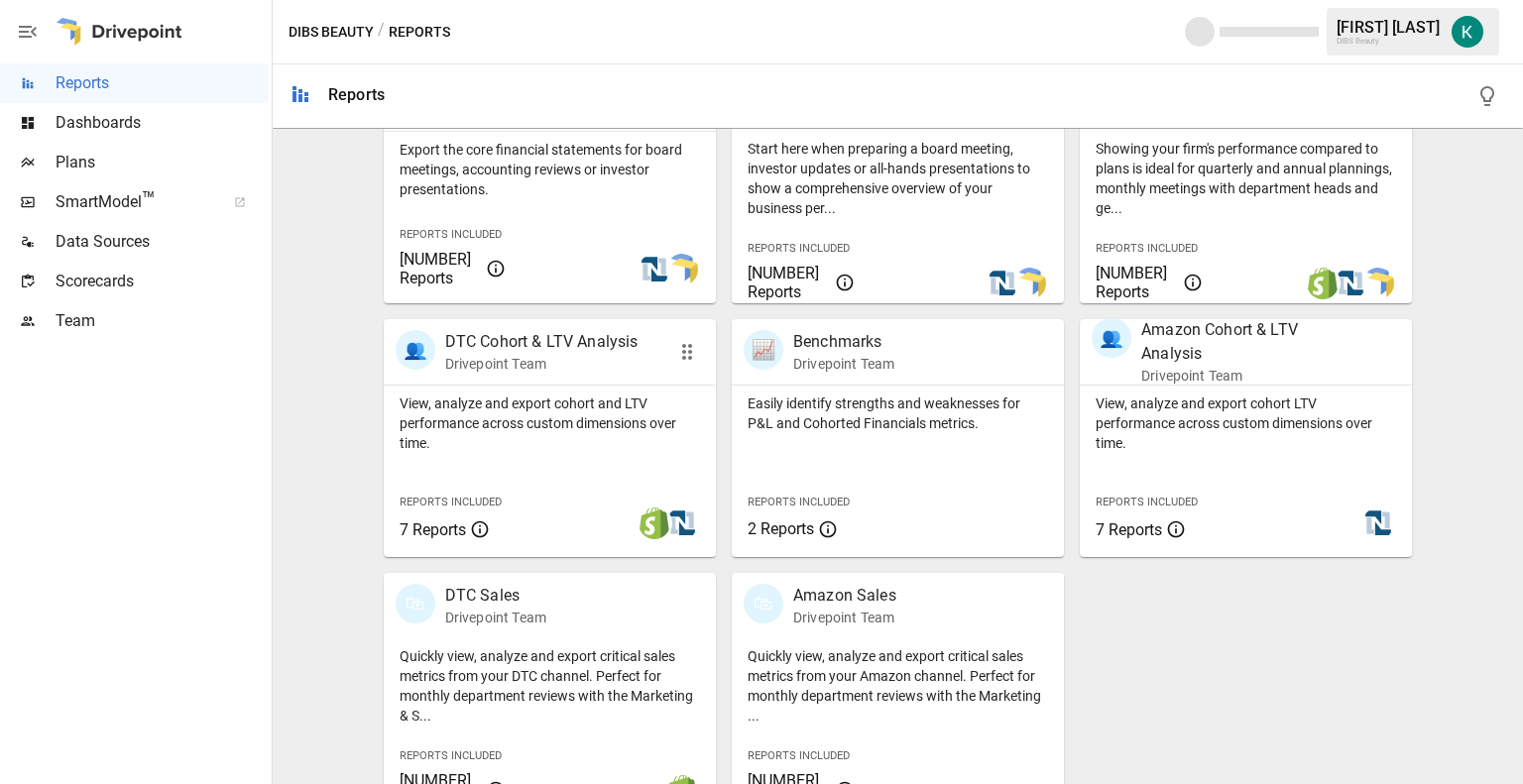 click on "Reports Included 7 Reports" at bounding box center [453, 254] 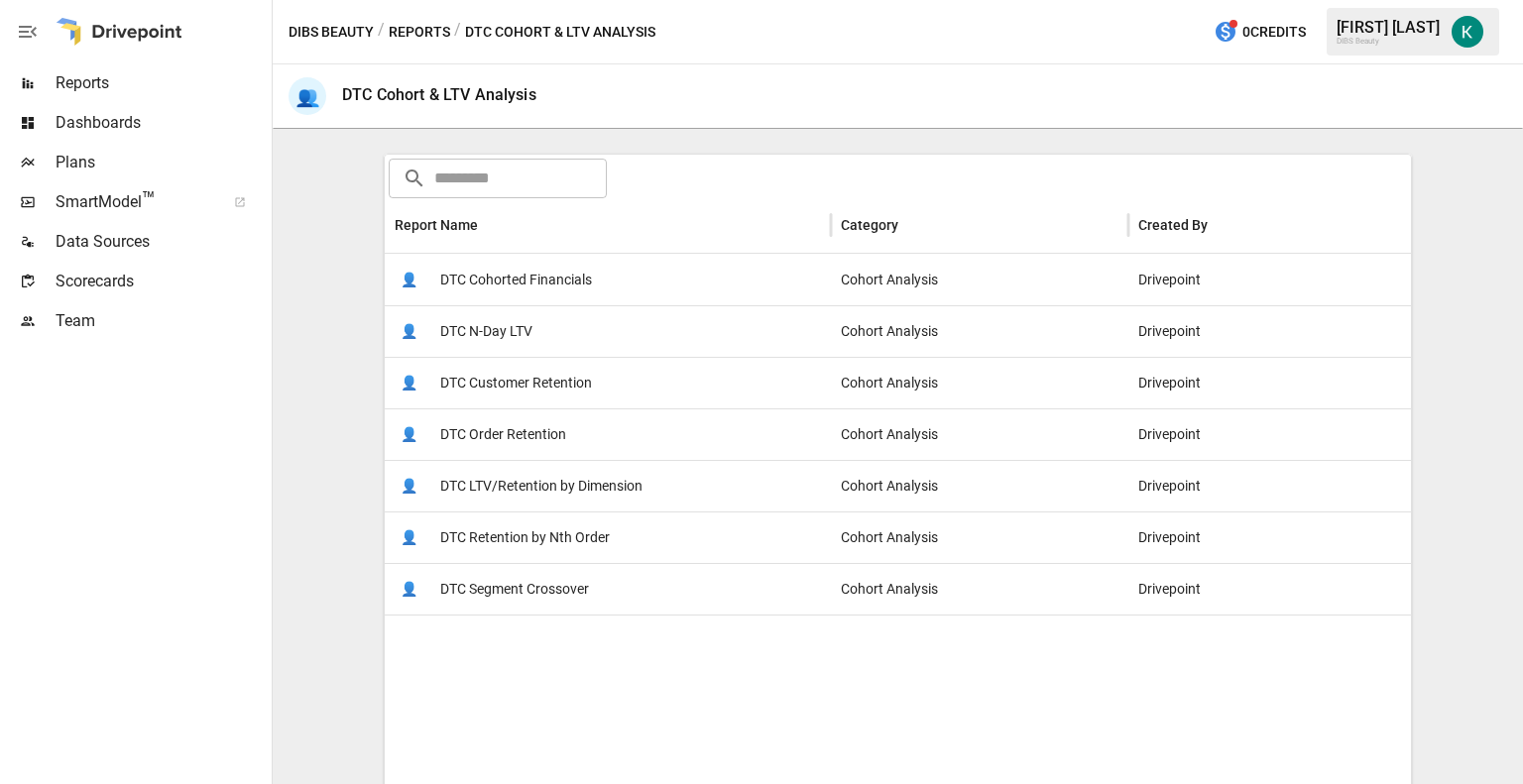 scroll, scrollTop: 0, scrollLeft: 0, axis: both 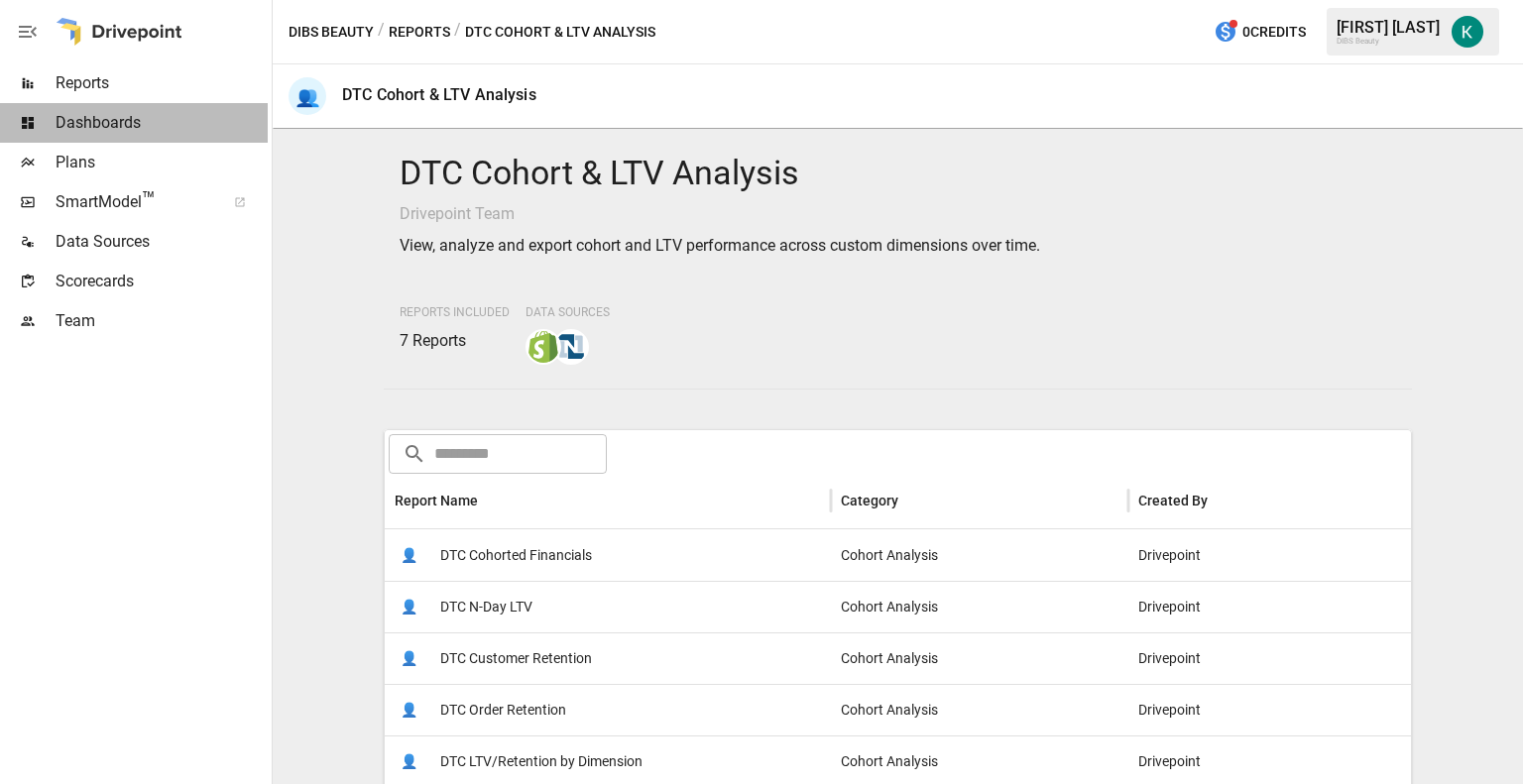click on "Dashboards" at bounding box center [134, 123] 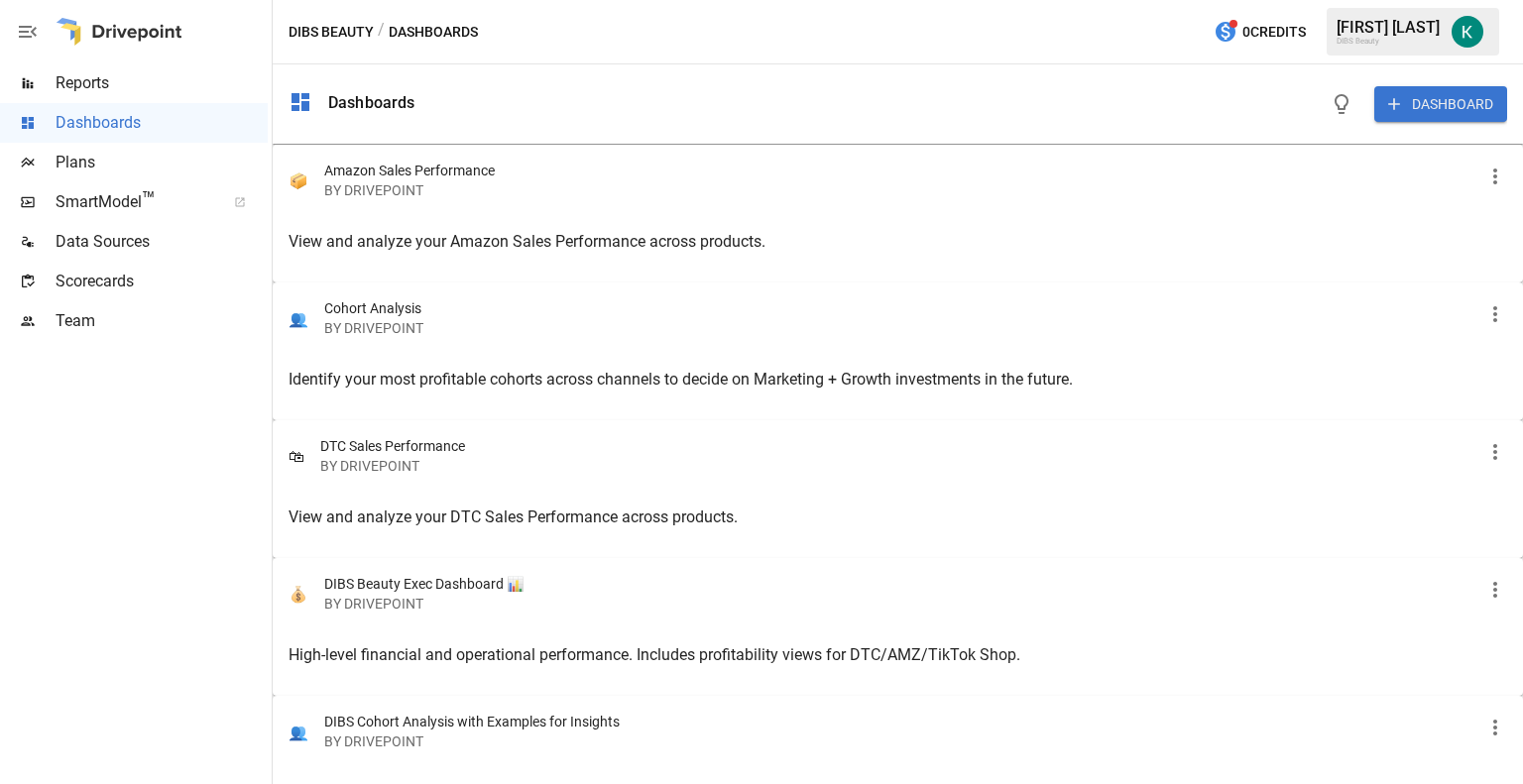 click on "View and analyze your DTC Sales Performance across products." at bounding box center [897, 241] 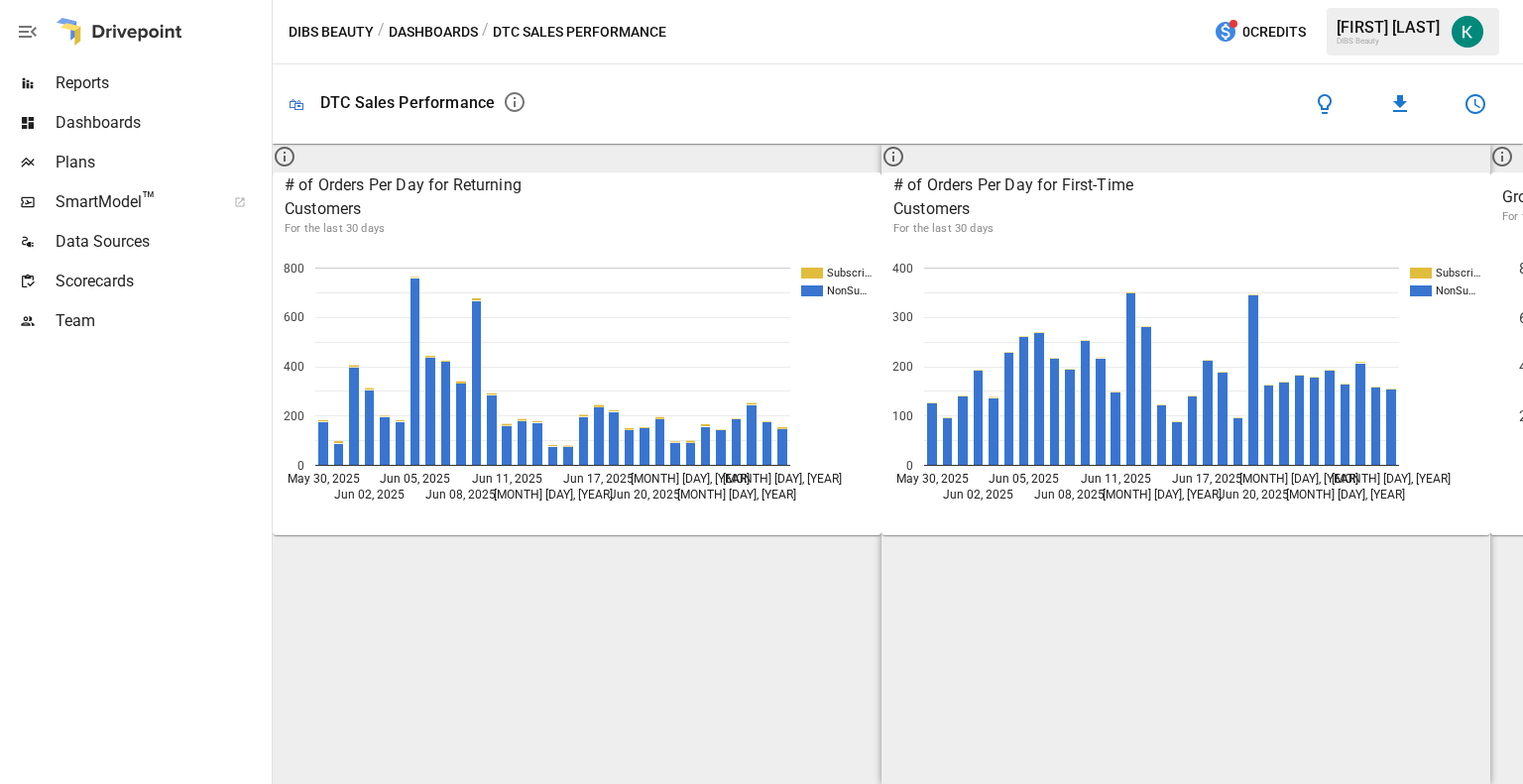 click on "Subscri… NonSu… May 30, 2025 Jun 02, 2025 Jun 05, 2025 Jun 08, 2025 Jun 11, 2025 Jun 14, 2025 Jun 17, 2025 Jun 20, 2025 Jun 23, 2025 Jun 26, 2025 Jun 29, 2025 0 100 200 300 400" at bounding box center [577, 387] 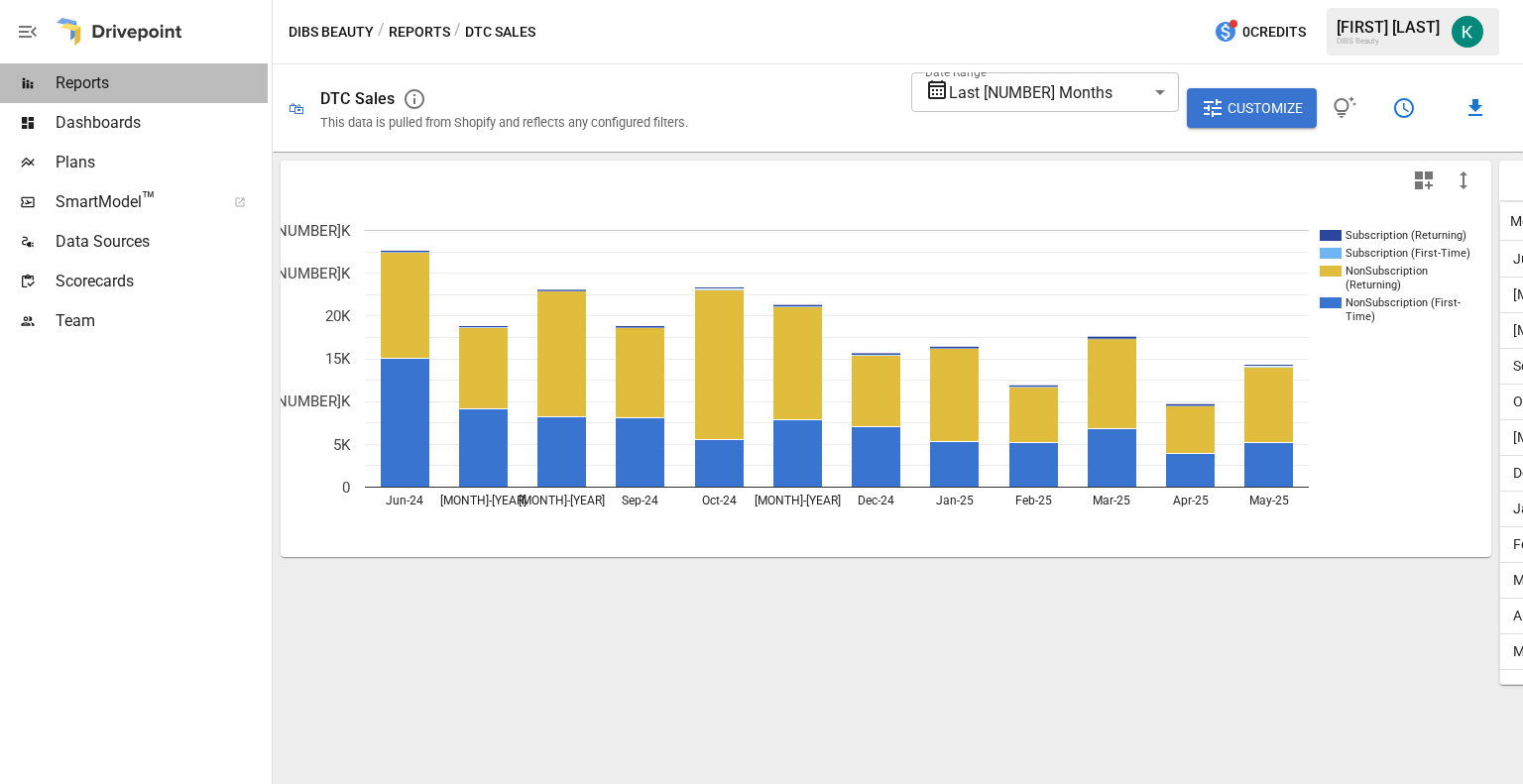 click on "Reports" at bounding box center [162, 83] 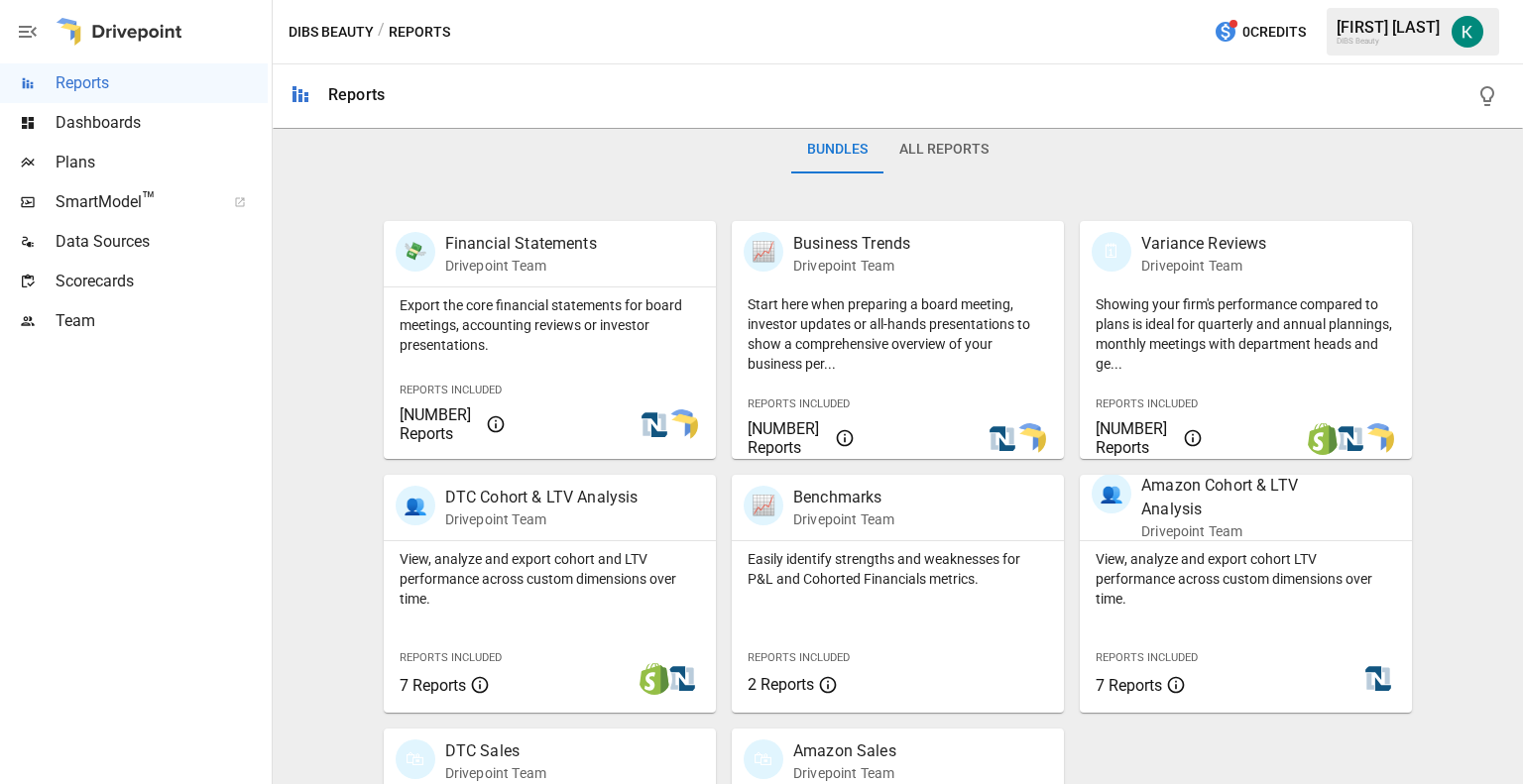 scroll, scrollTop: 309, scrollLeft: 0, axis: vertical 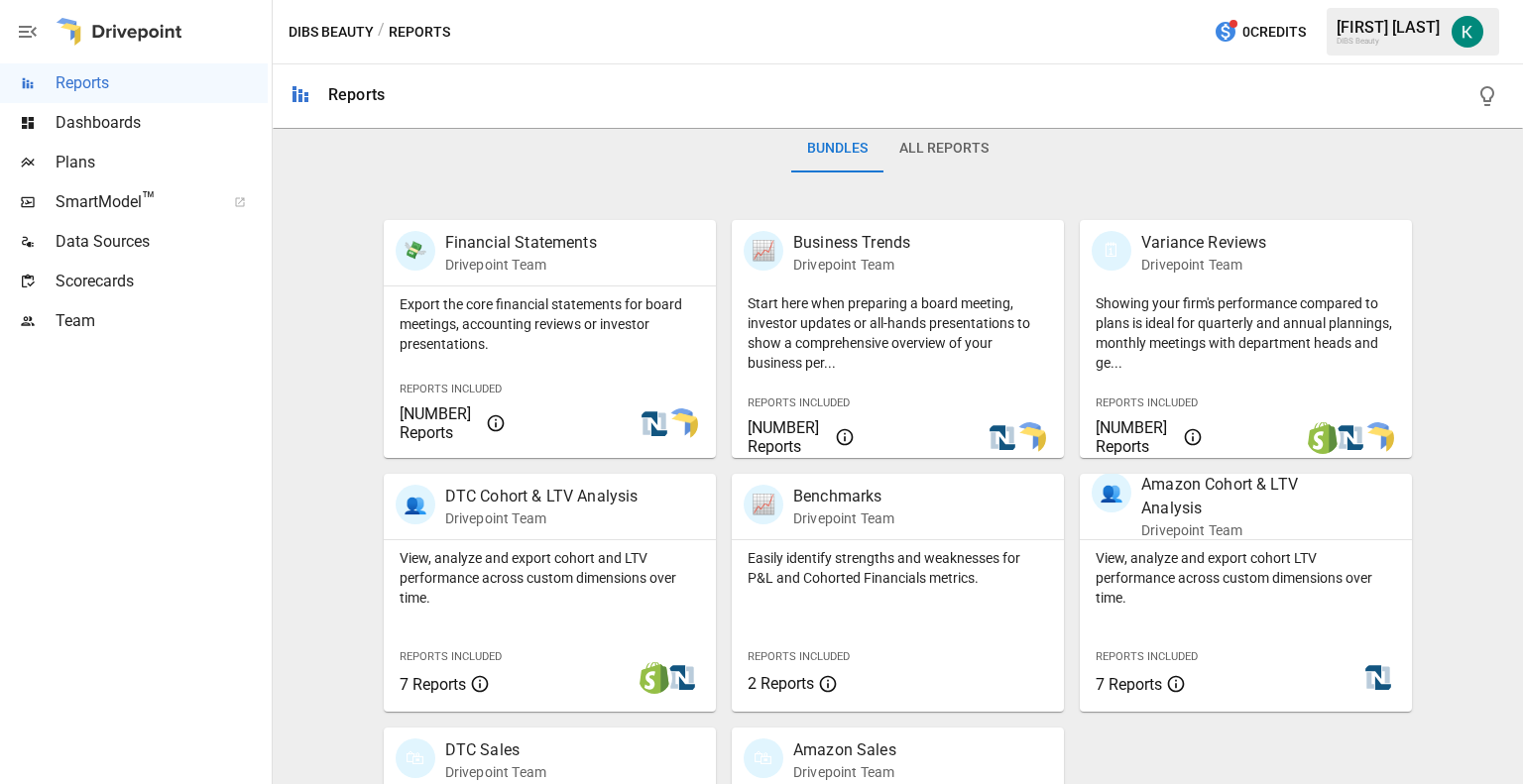 click on "Dashboards" at bounding box center (162, 83) 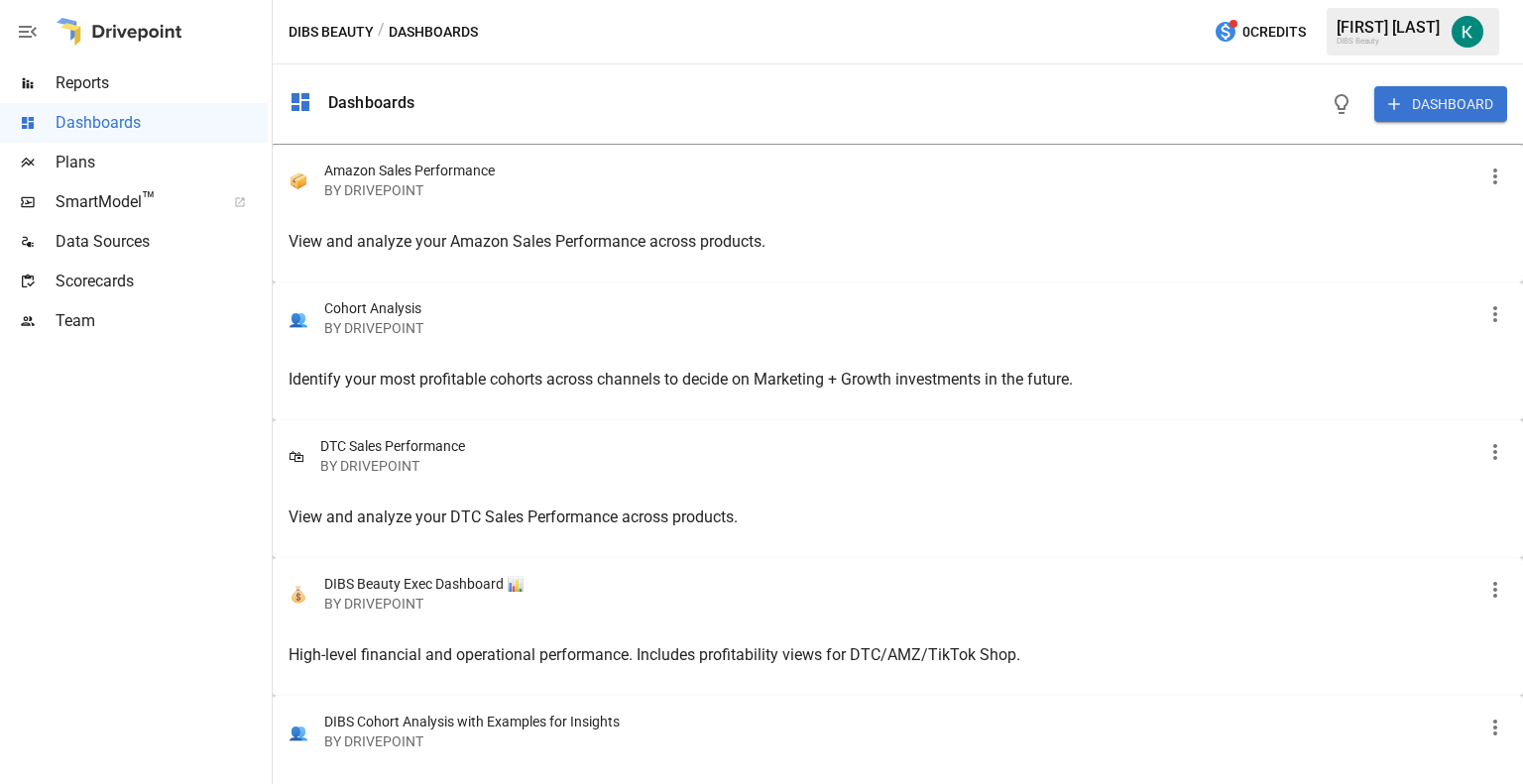 drag, startPoint x: 1195, startPoint y: 215, endPoint x: 1387, endPoint y: 381, distance: 253.81095 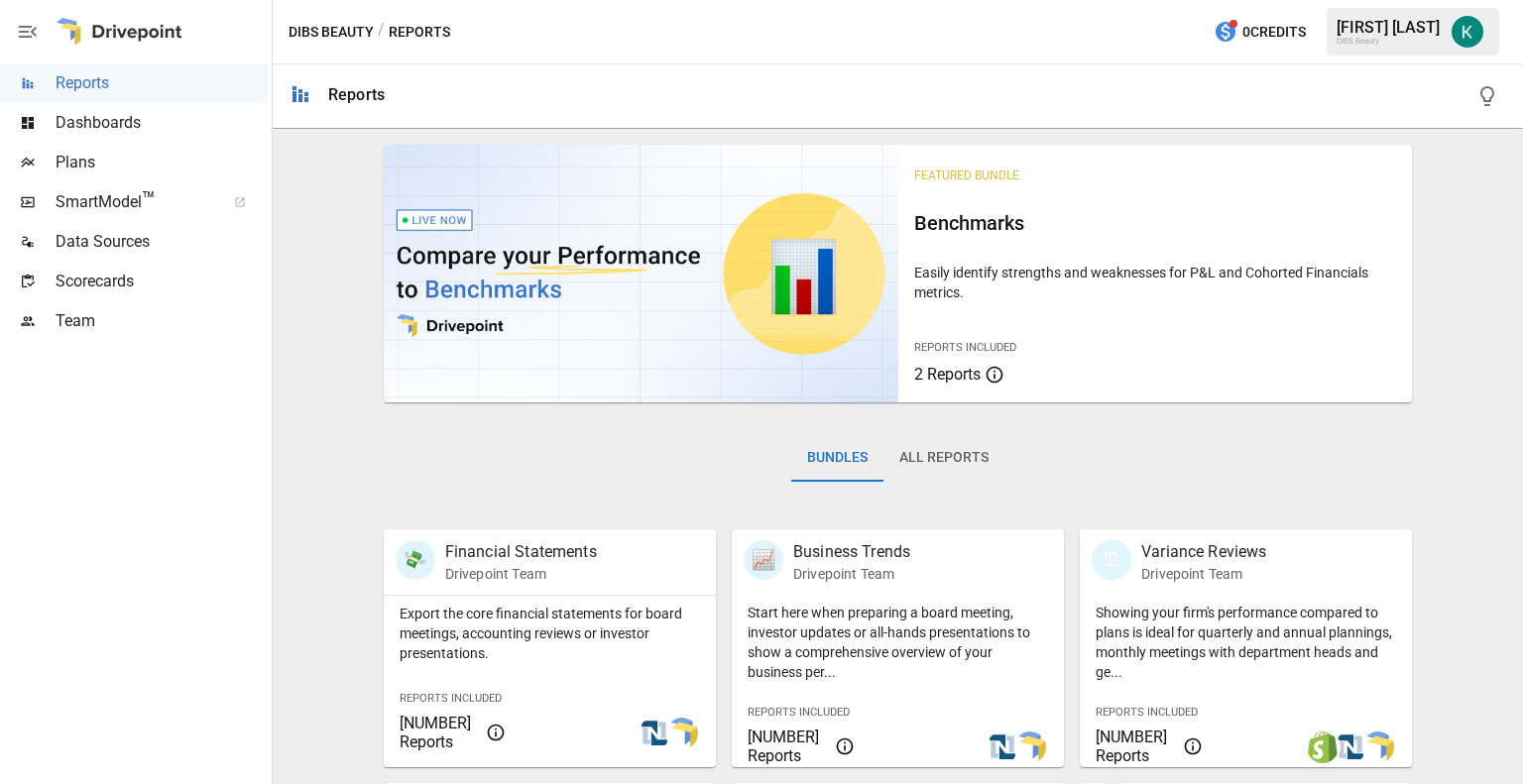 scroll, scrollTop: 498, scrollLeft: 0, axis: vertical 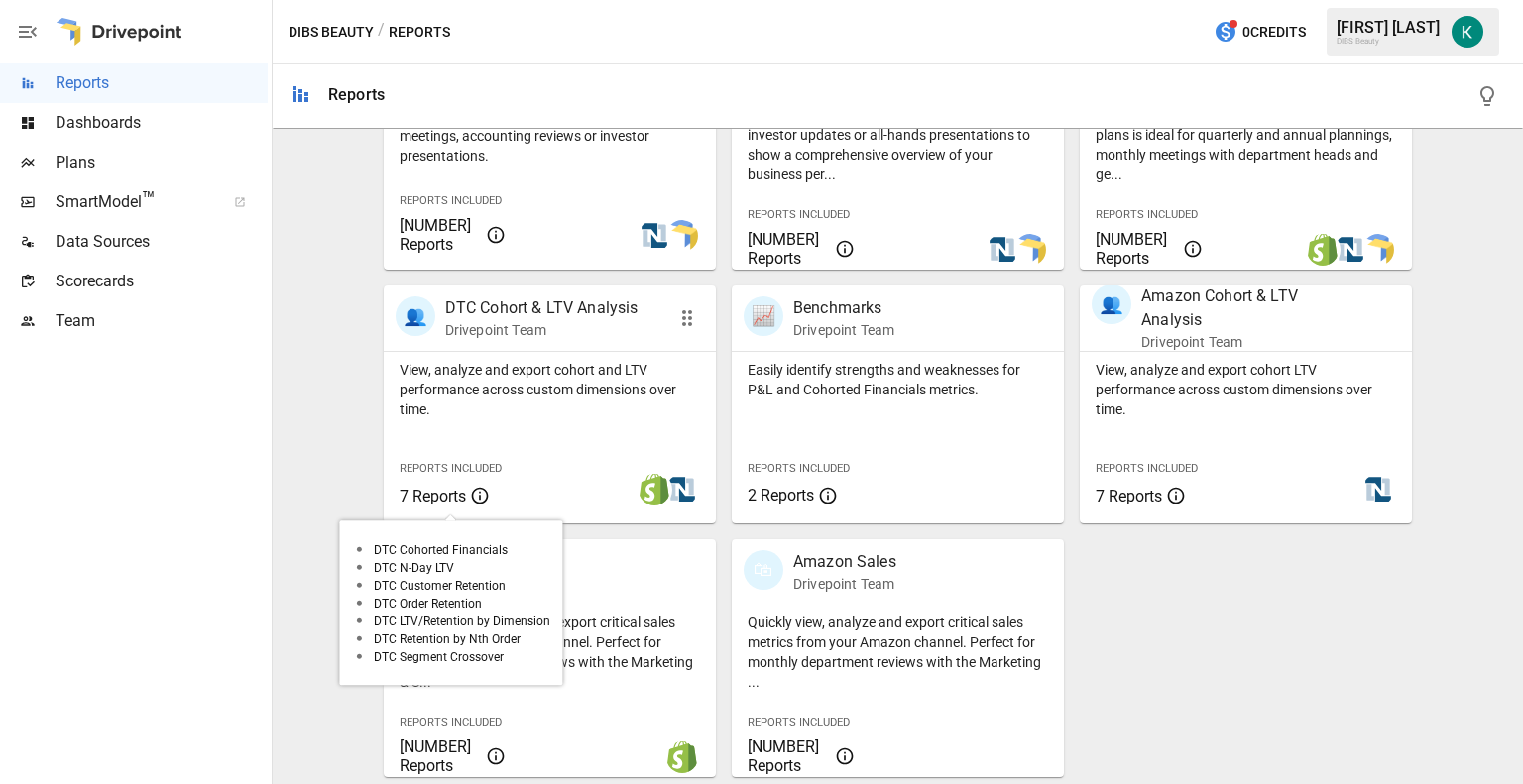 click on "7 Reports" at bounding box center [432, 496] 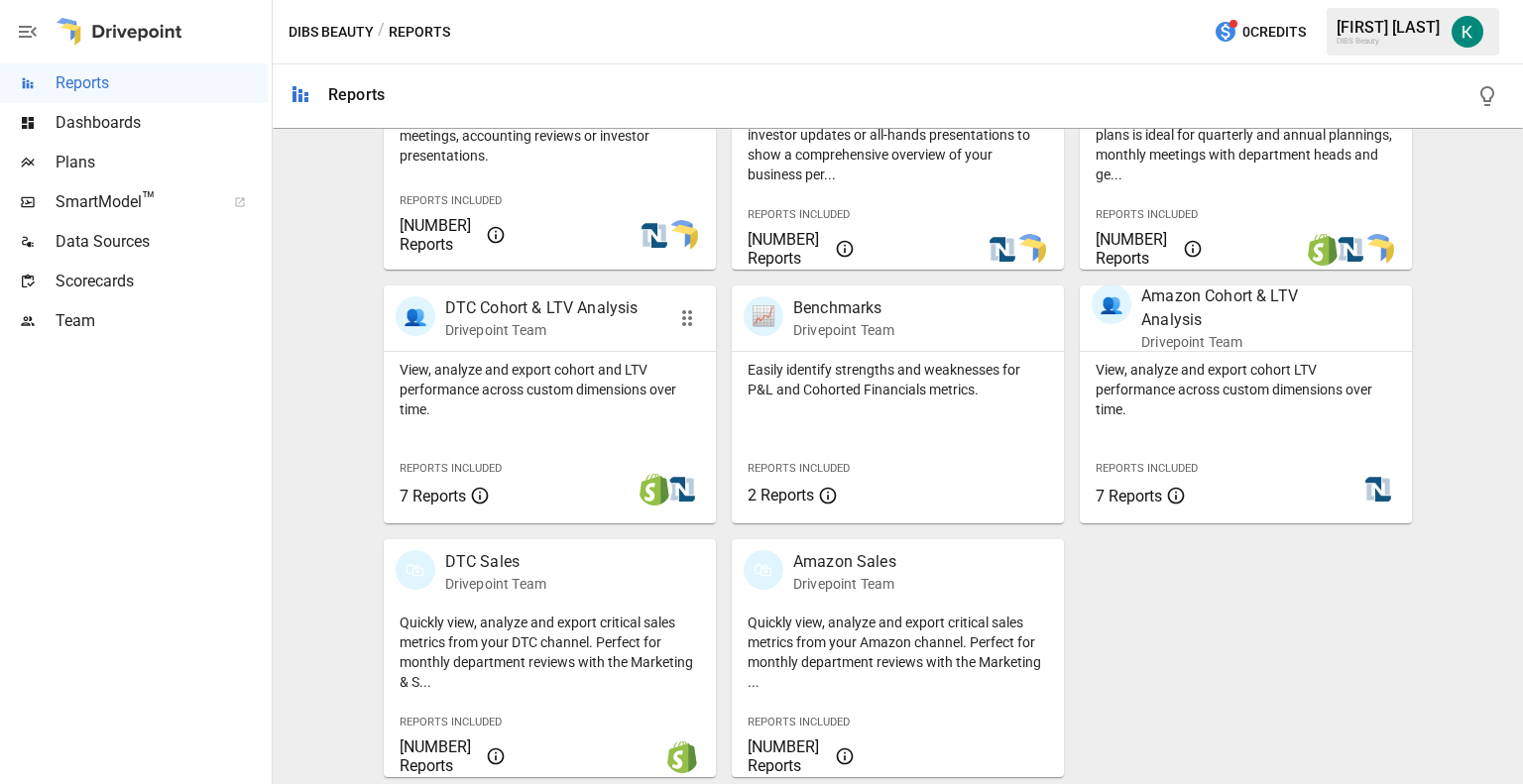 click on "View, analyze and export cohort and LTV performance across custom dimensions over time.  Reports Included 7 Reports" at bounding box center [549, 183] 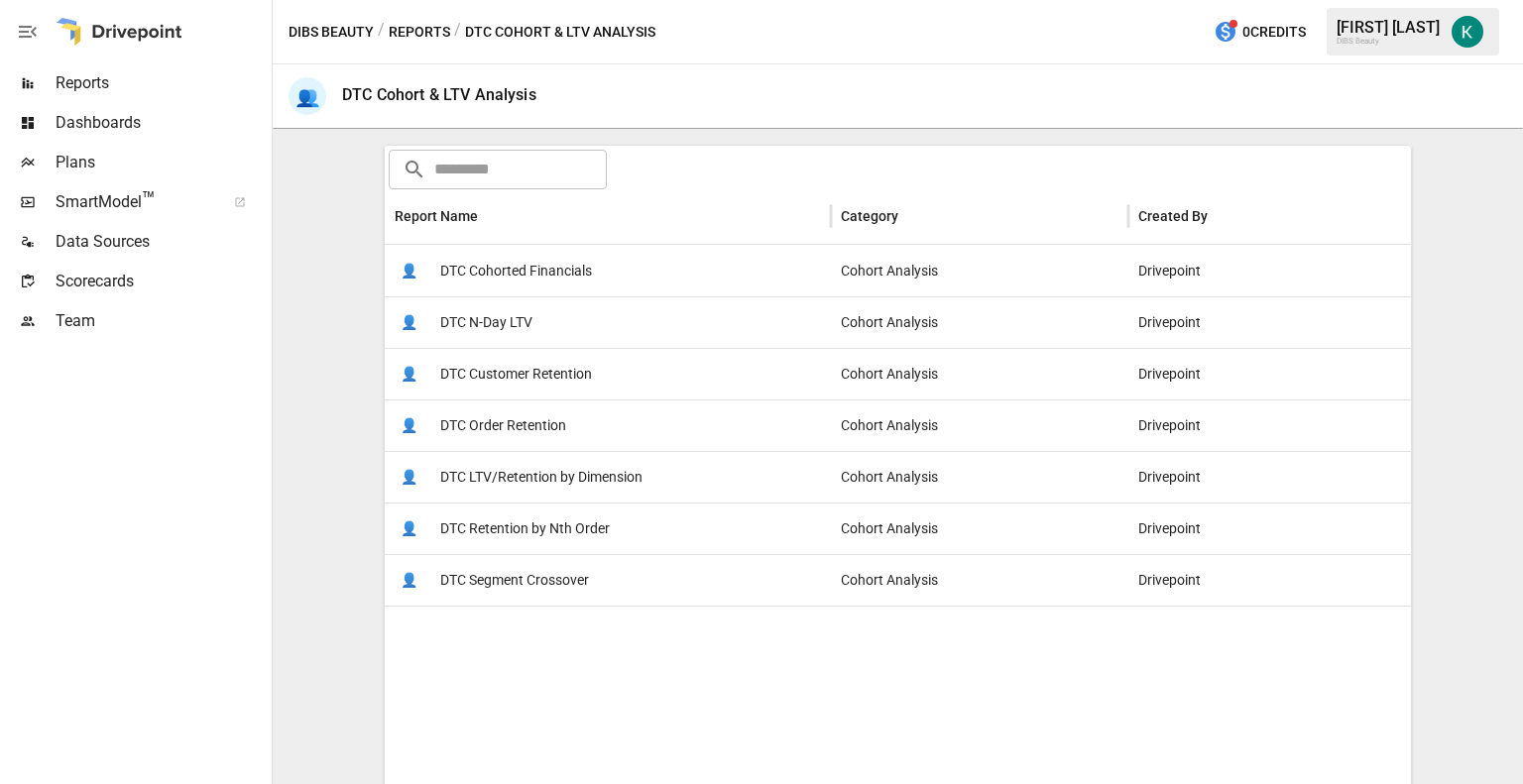 scroll, scrollTop: 285, scrollLeft: 0, axis: vertical 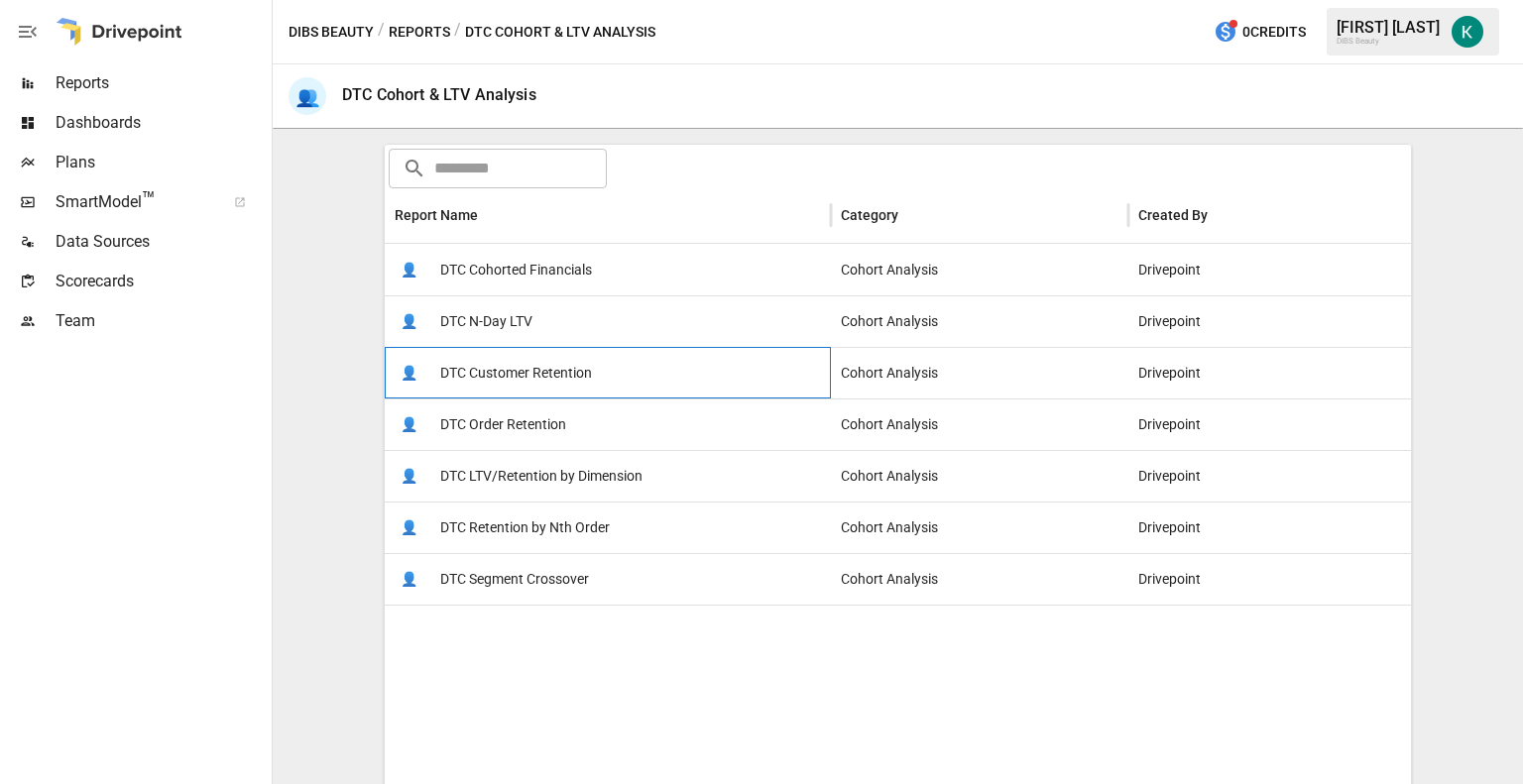click on "DTC Customer Retention" at bounding box center (516, 270) 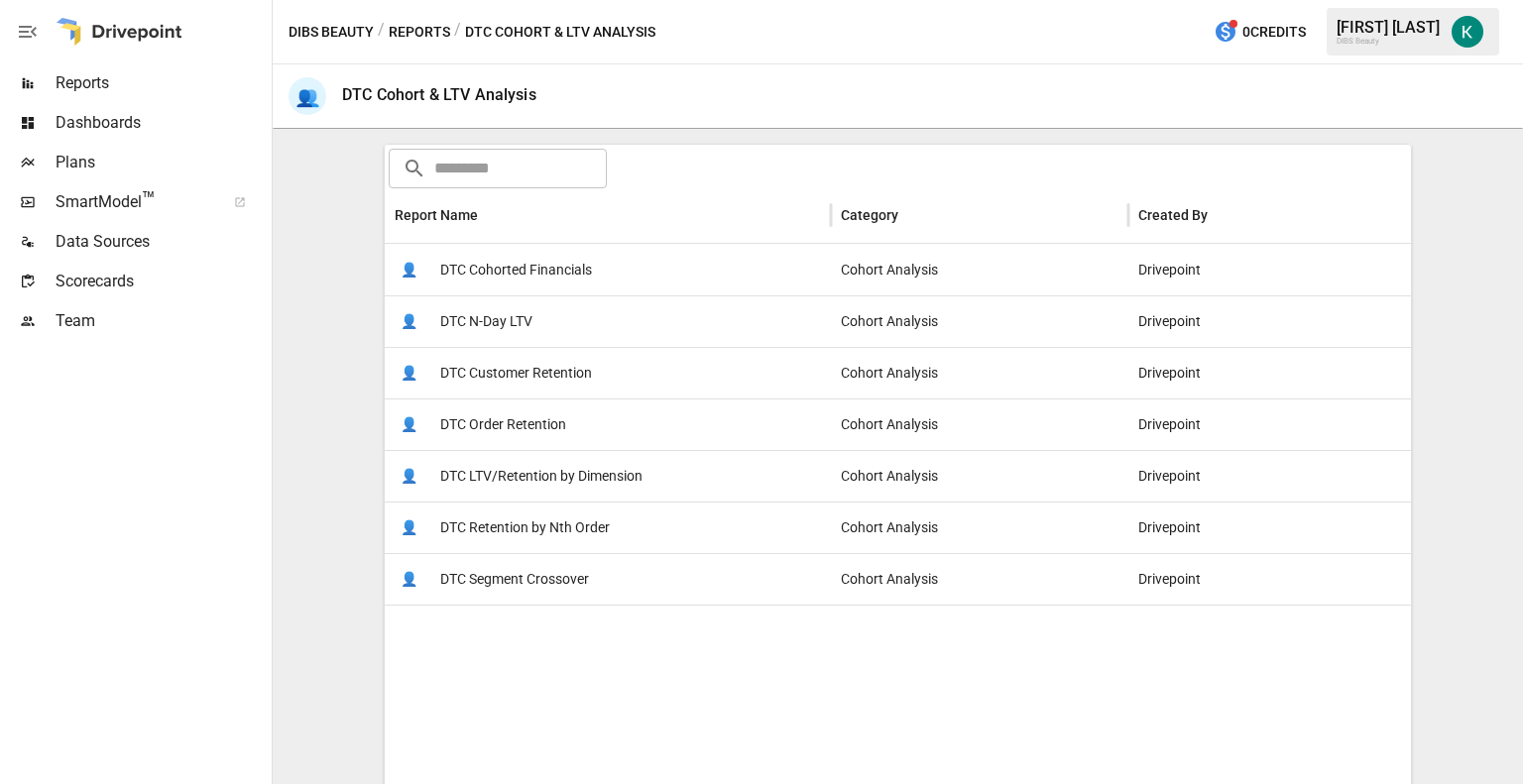 click on "Reports" at bounding box center (419, 32) 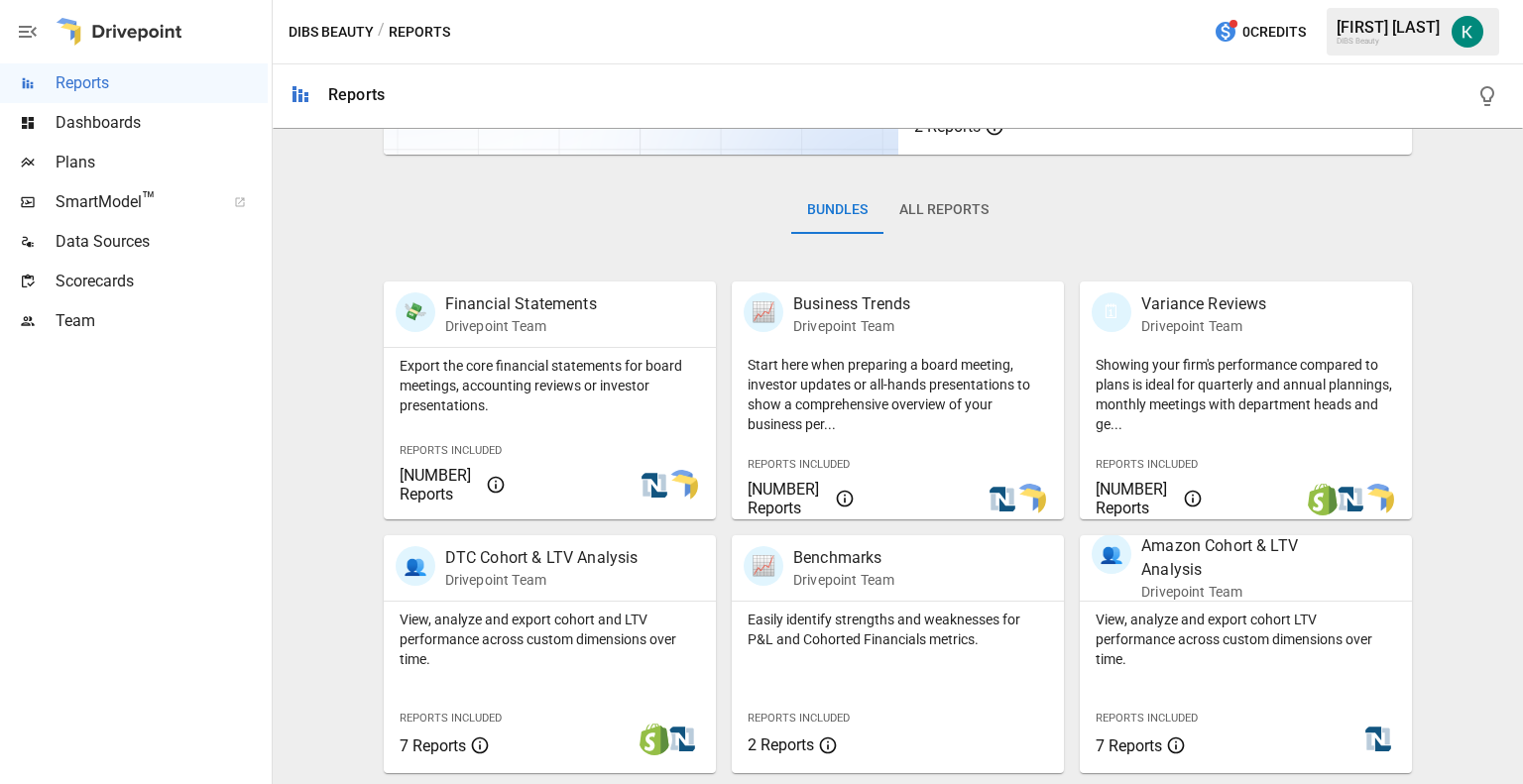 scroll, scrollTop: 260, scrollLeft: 0, axis: vertical 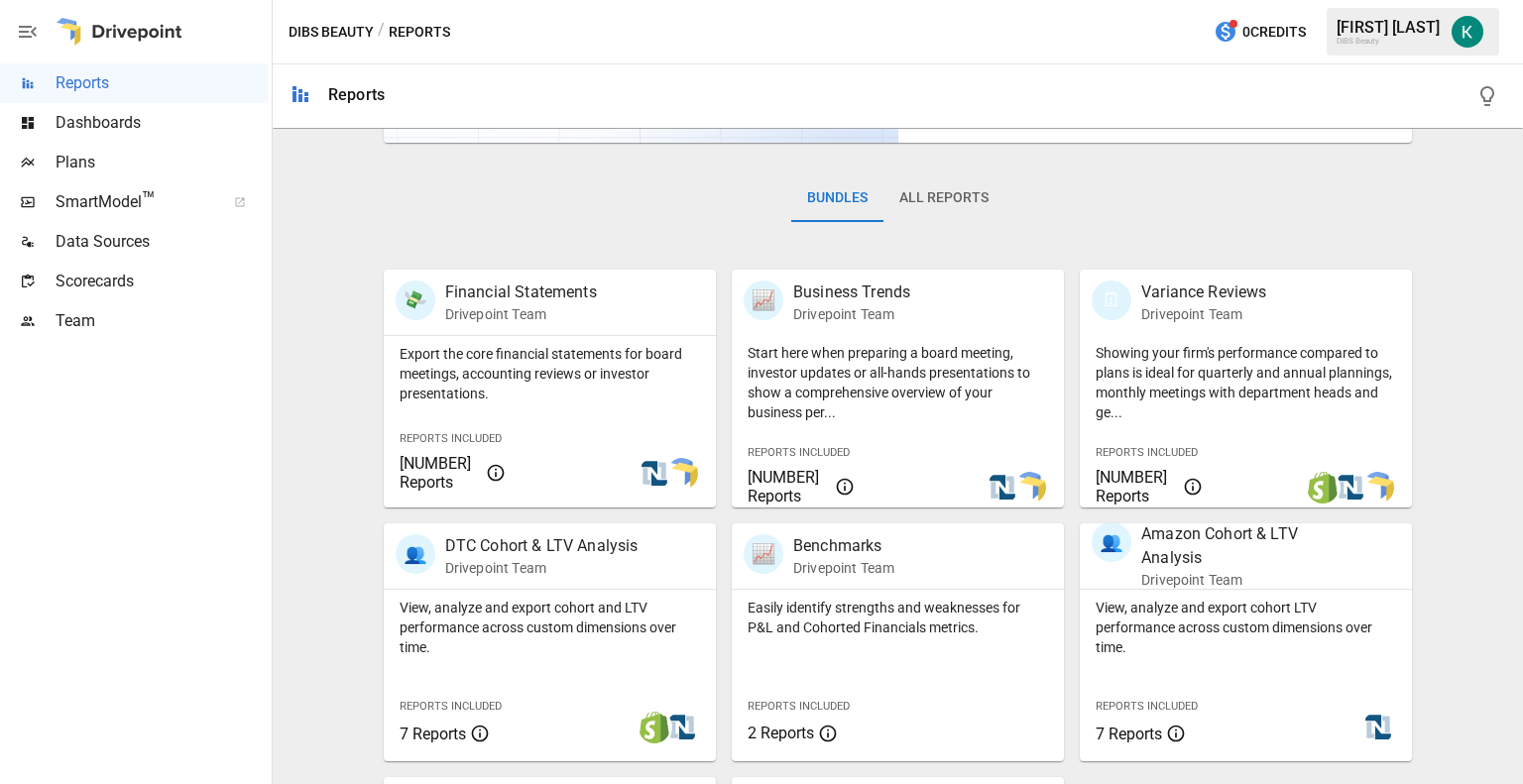 click on "Dashboards" at bounding box center (162, 83) 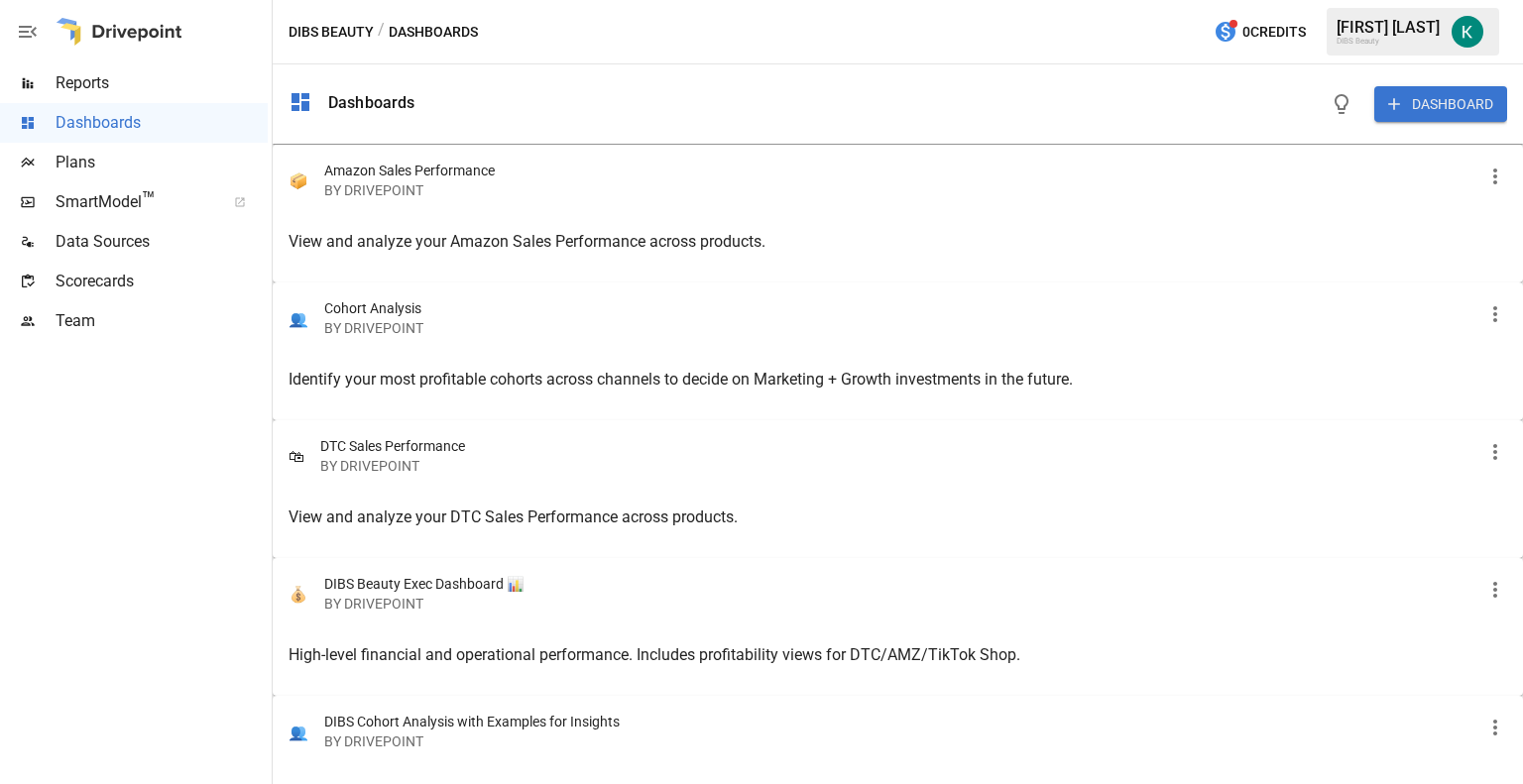 click on "DIBS Cohort Analysis with Examples for Insights" at bounding box center [899, 170] 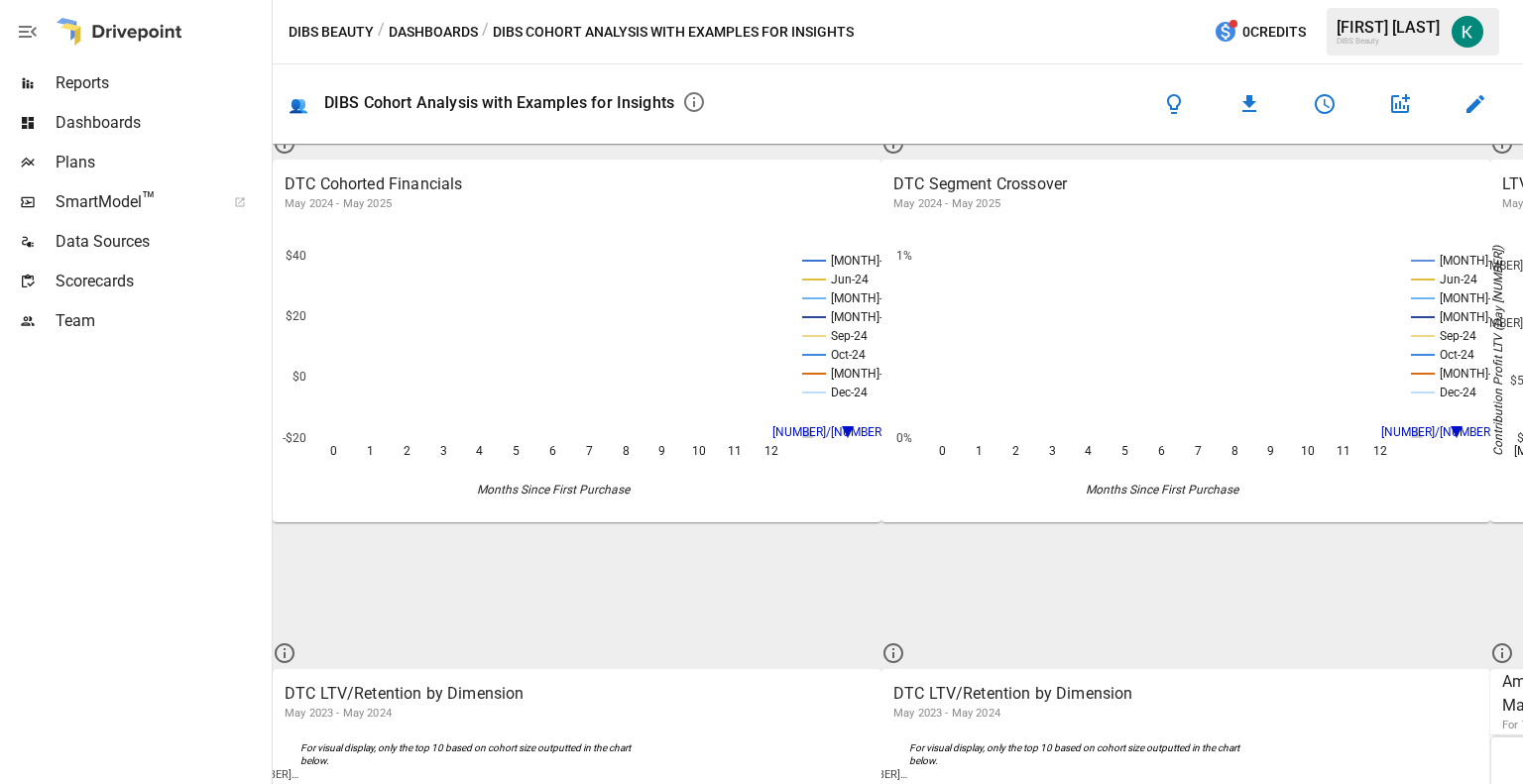 scroll, scrollTop: 0, scrollLeft: 0, axis: both 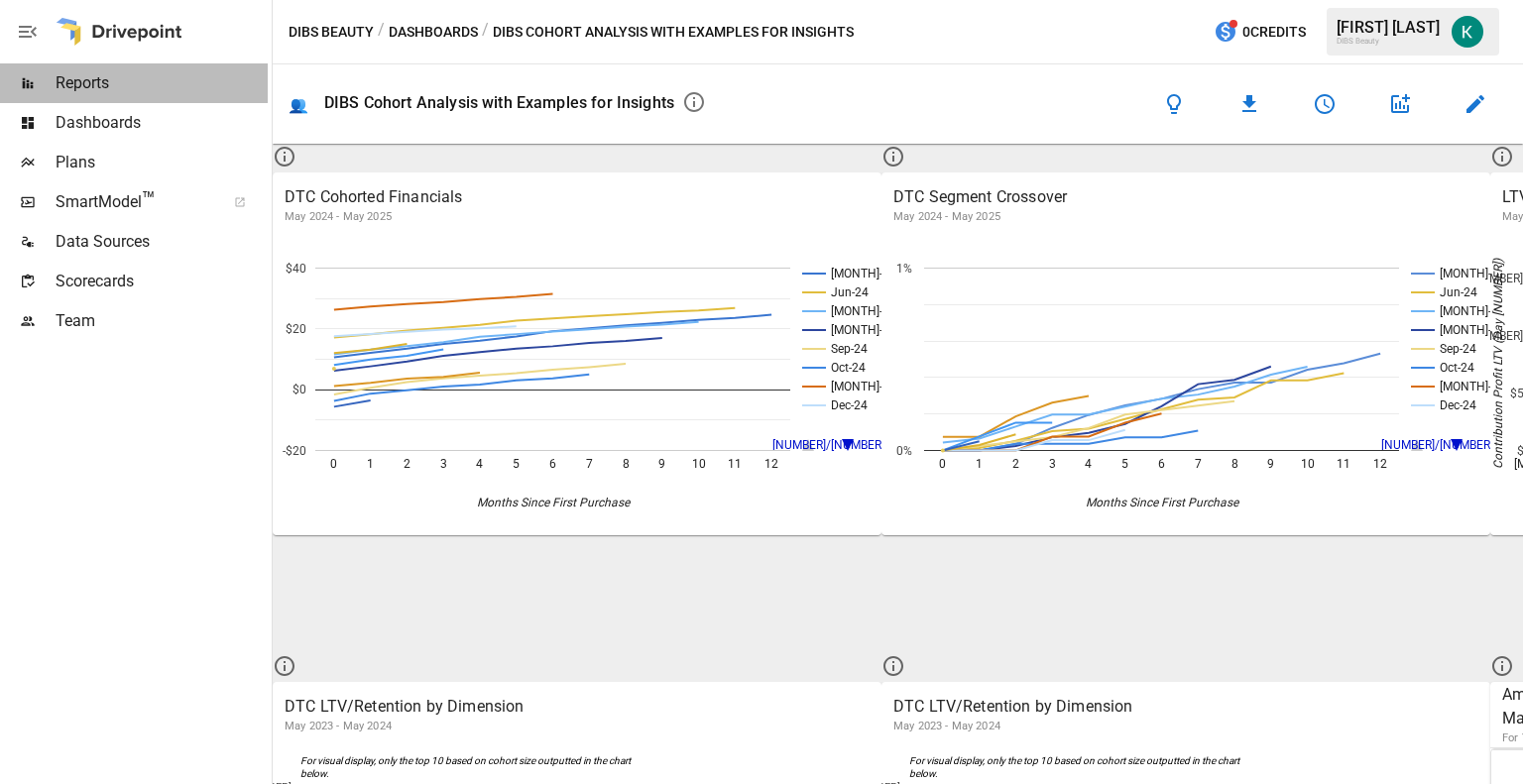 click on "Reports" at bounding box center [162, 83] 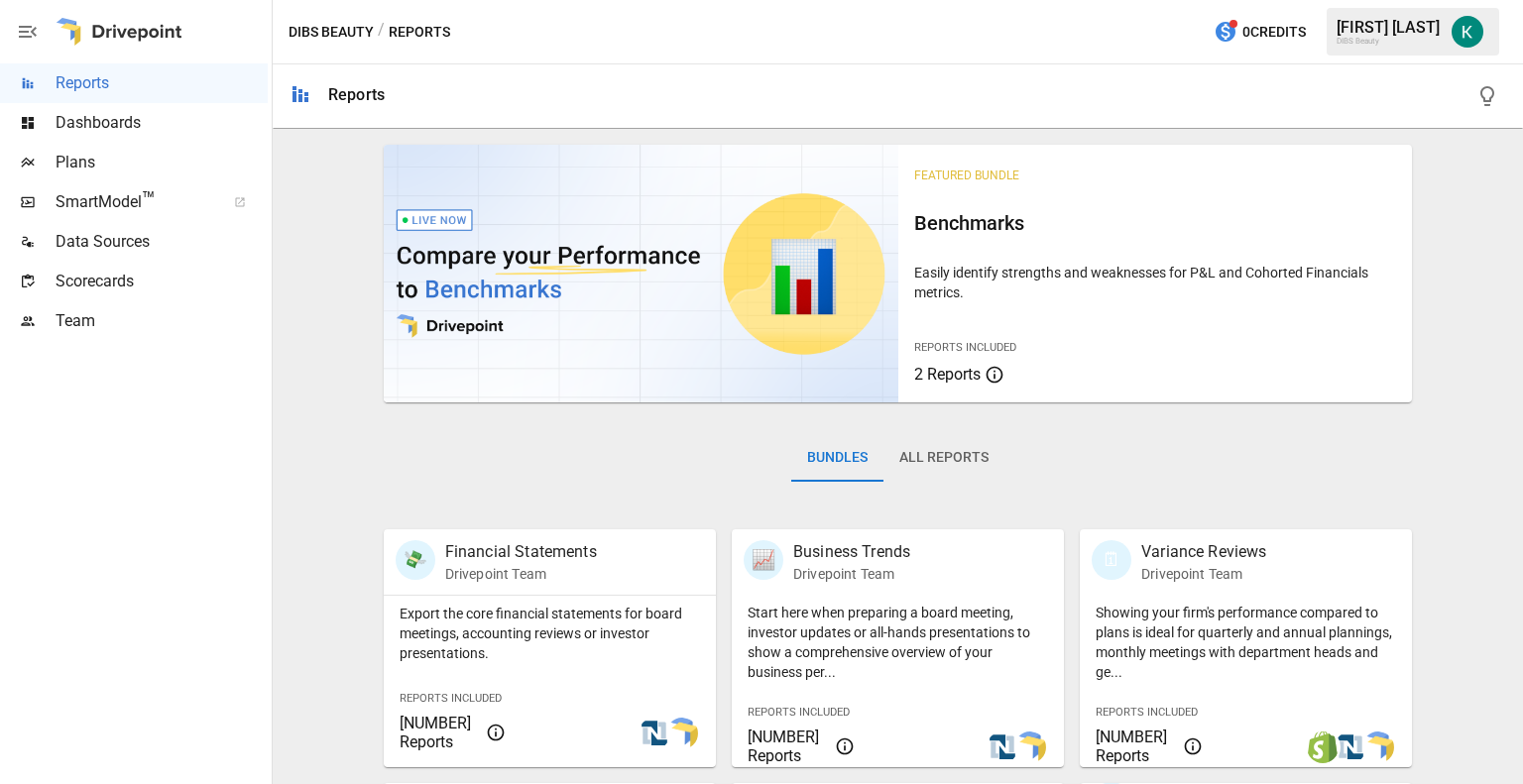 scroll, scrollTop: 498, scrollLeft: 0, axis: vertical 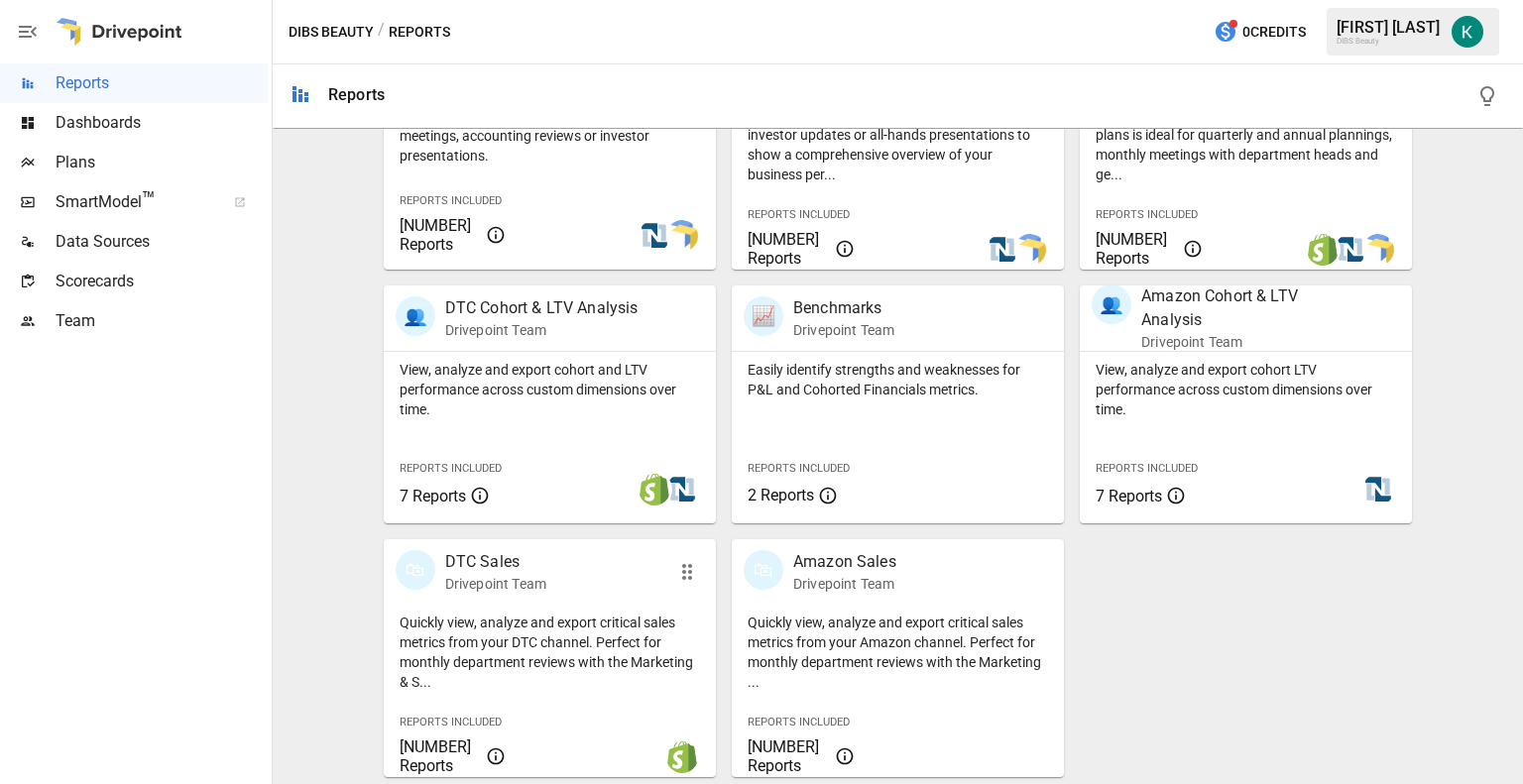 click on "Quickly view, analyze and export critical sales metrics from your DTC channel. Perfect for monthly department reviews with the Marketing & S..." at bounding box center (549, 136) 